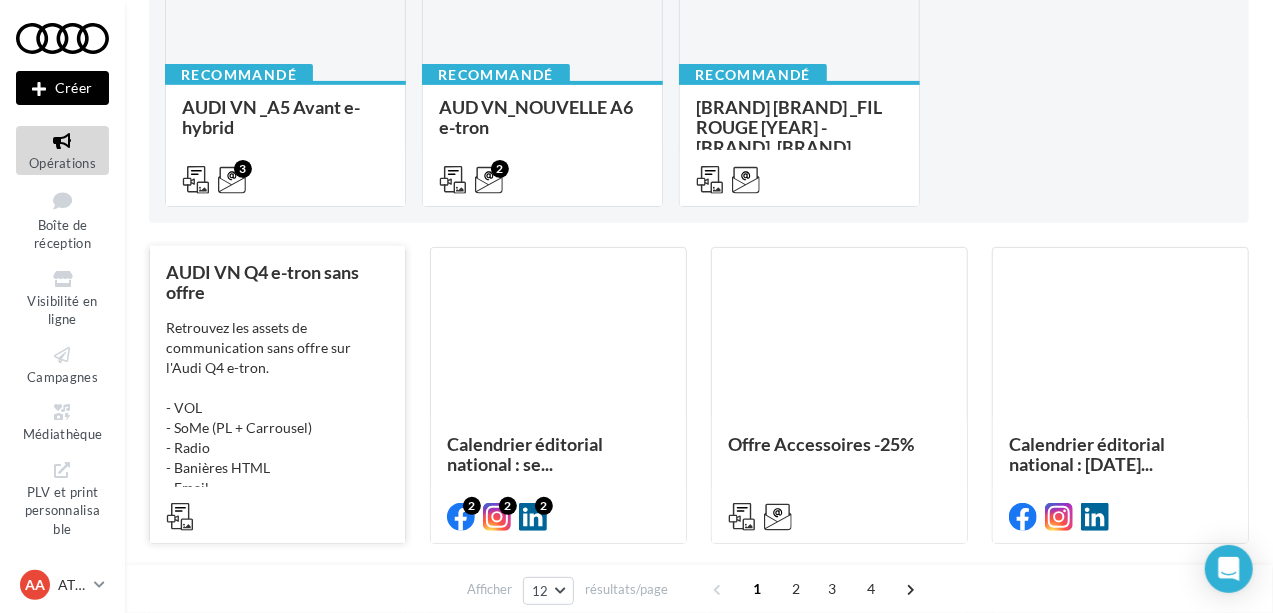 scroll, scrollTop: 0, scrollLeft: 0, axis: both 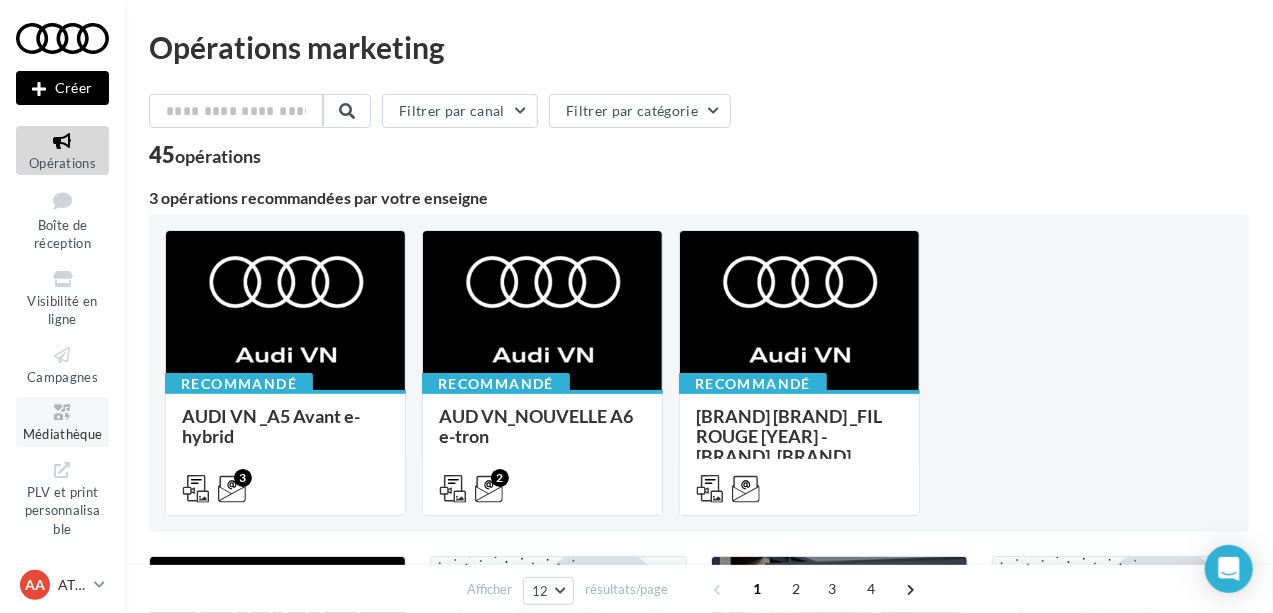 click on "Médiathèque" at bounding box center (63, 434) 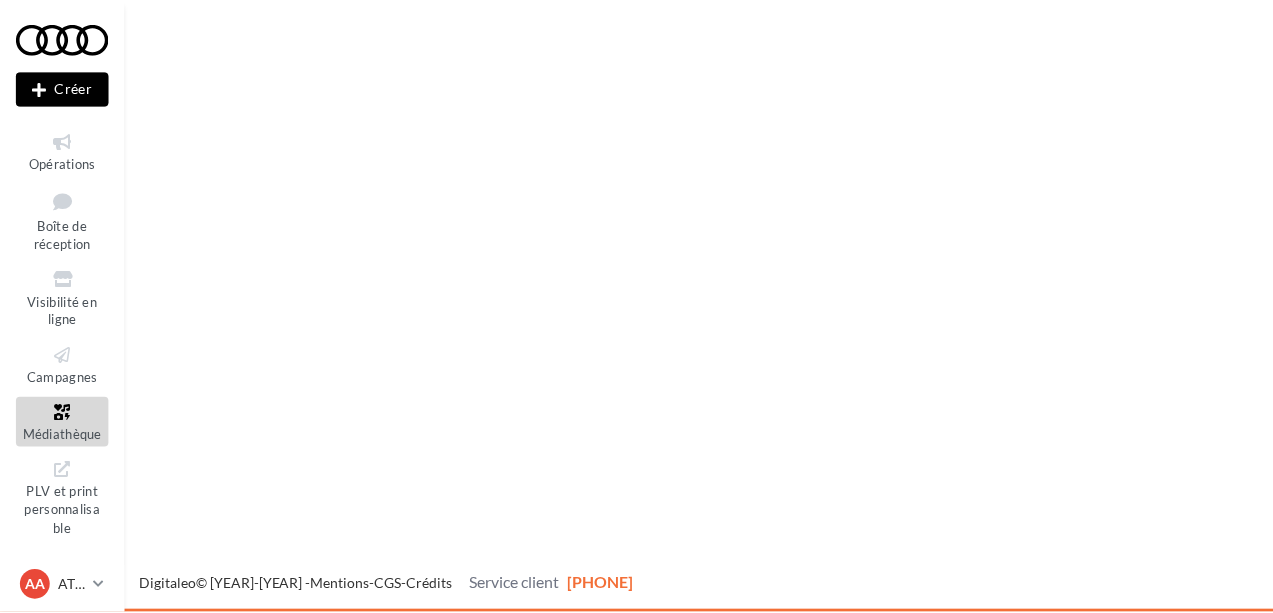 scroll, scrollTop: 0, scrollLeft: 0, axis: both 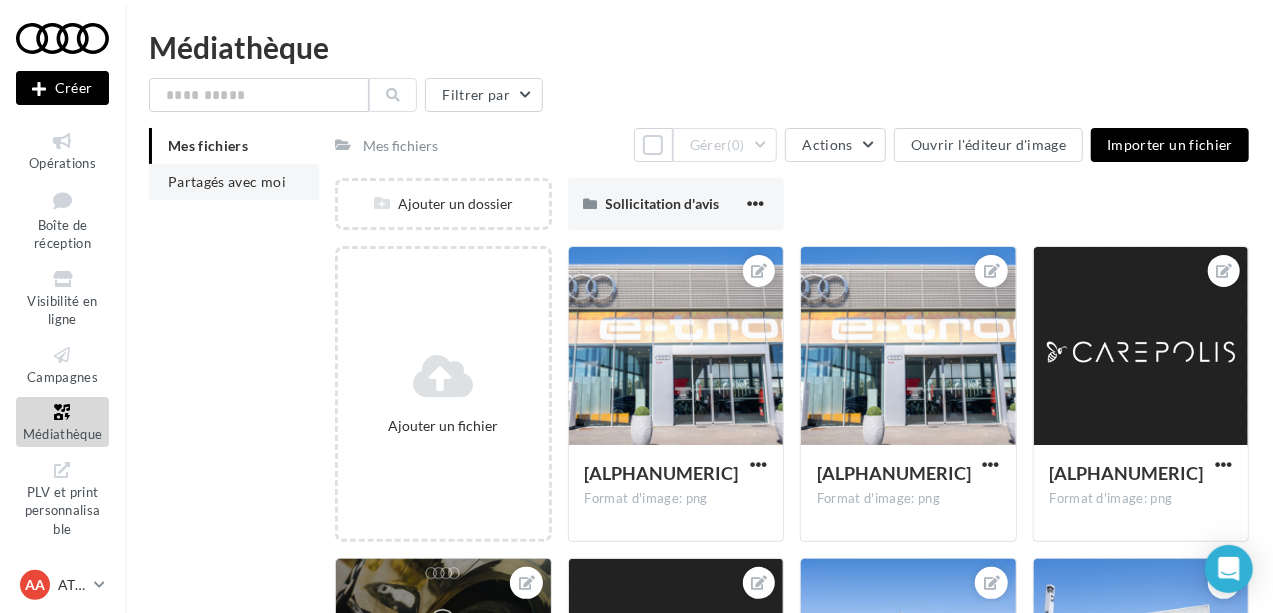 click on "Partagés avec moi" at bounding box center (227, 181) 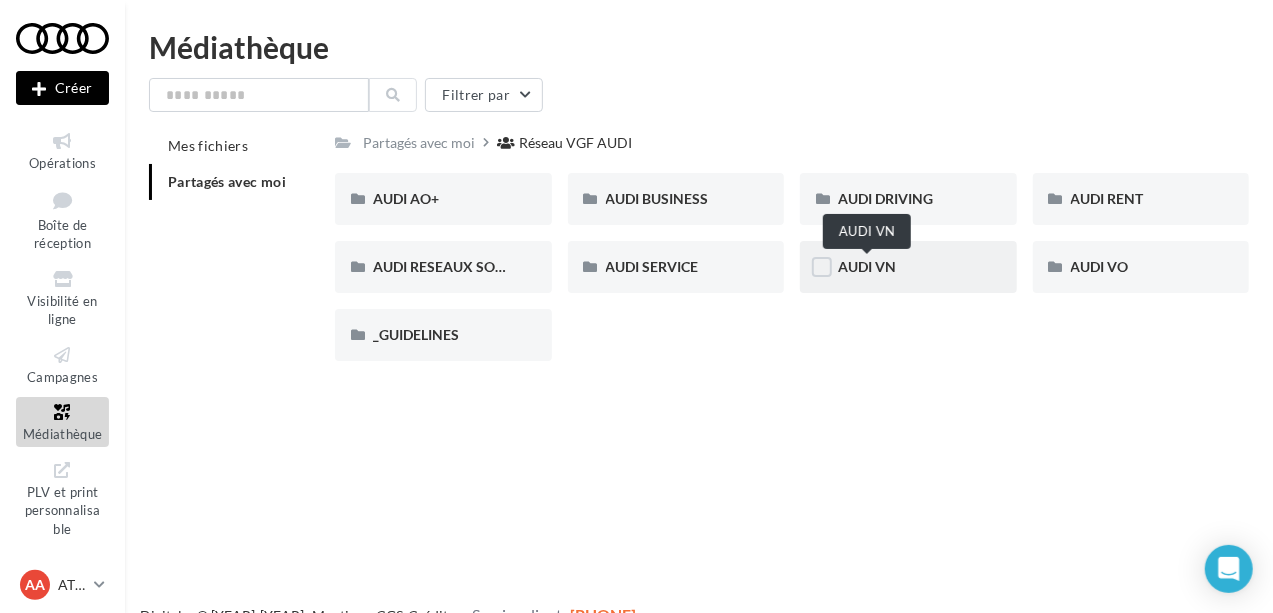 click on "AUDI VN" at bounding box center (867, 266) 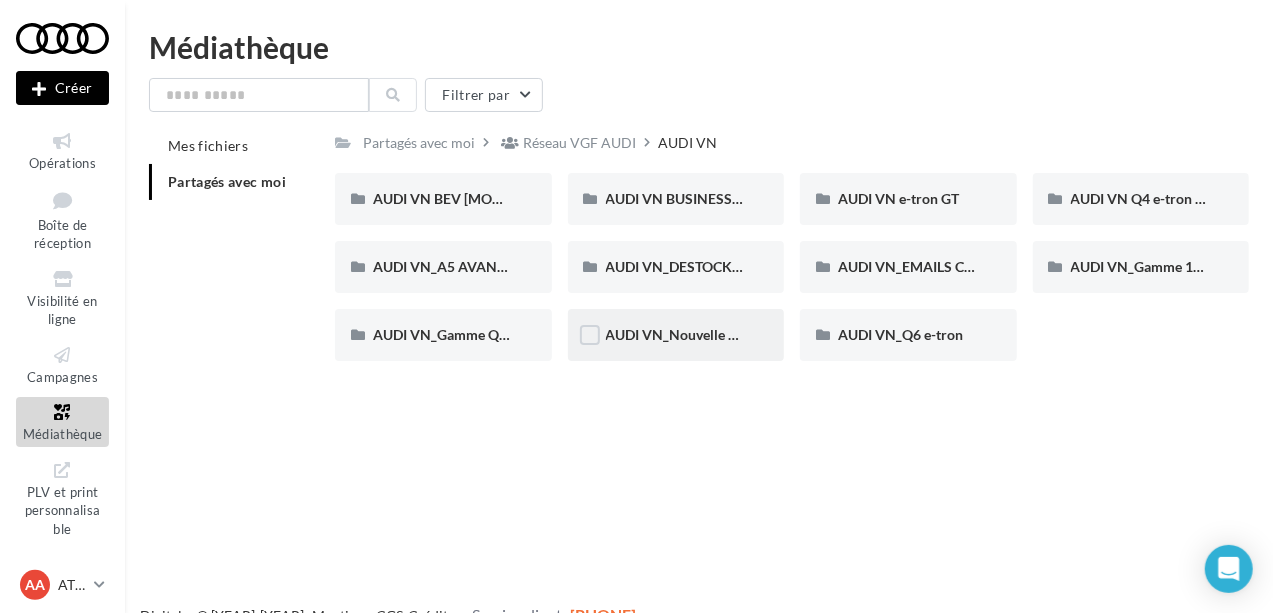 click on "AUDI VN_Nouvelle A6 e-tron" at bounding box center [443, 199] 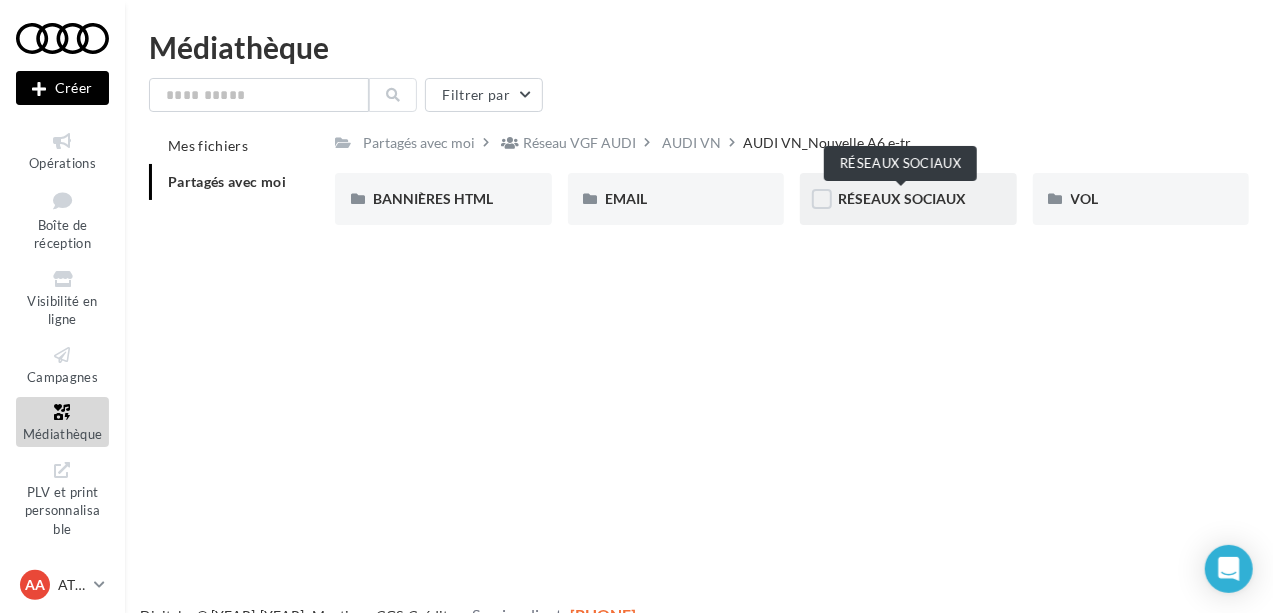 click on "RÉSEAUX SOCIAUX" at bounding box center [902, 198] 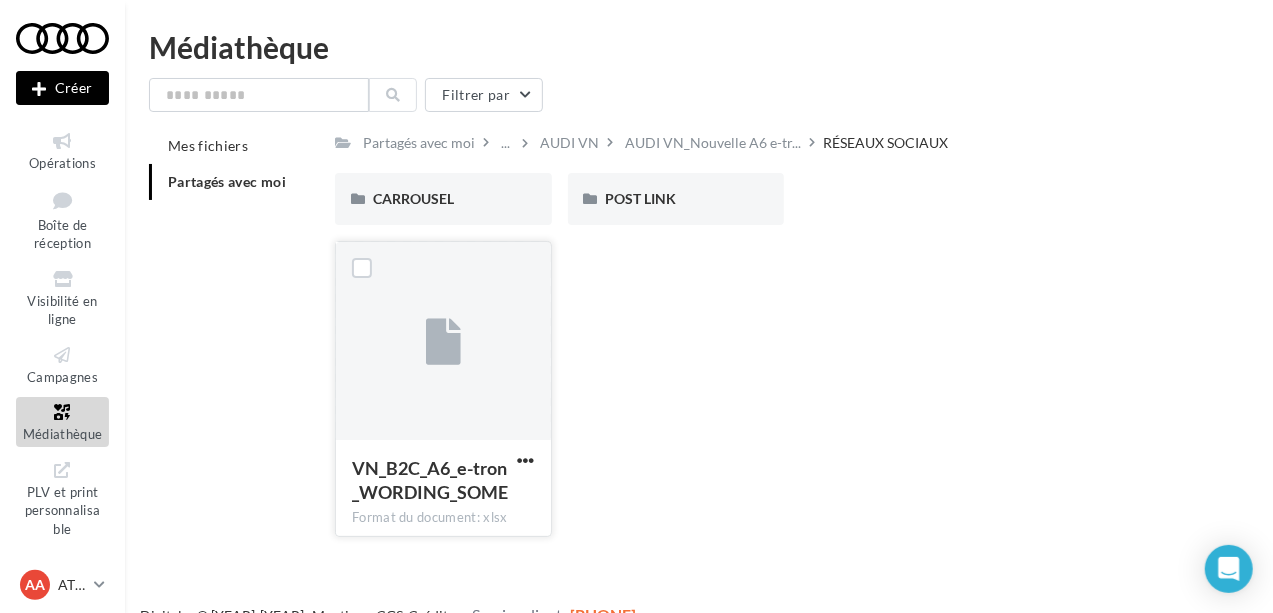 click at bounding box center (443, 342) 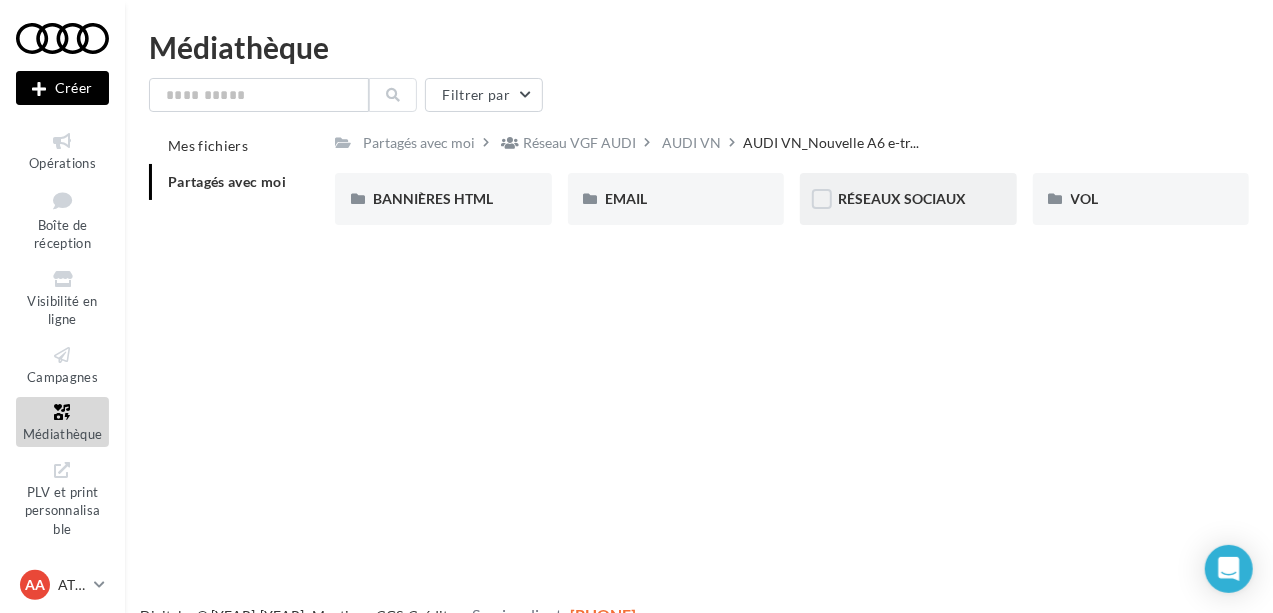 click on "RÉSEAUX SOCIAUX" at bounding box center [443, 199] 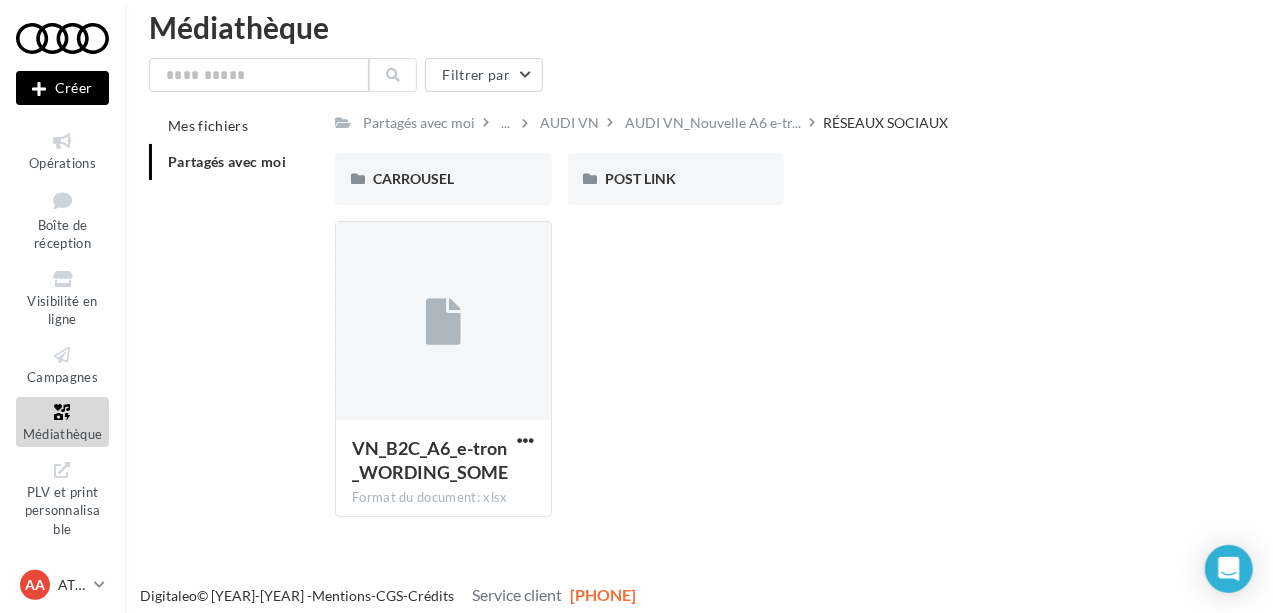 scroll, scrollTop: 32, scrollLeft: 0, axis: vertical 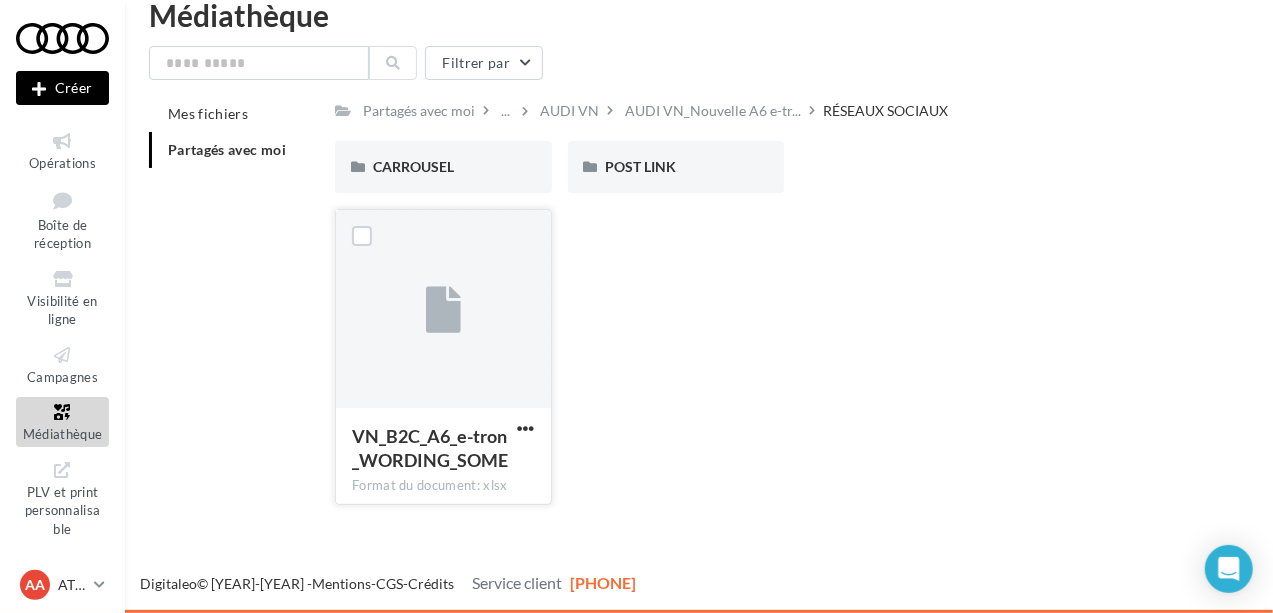 click on "Format du document: xlsx" at bounding box center [443, 455] 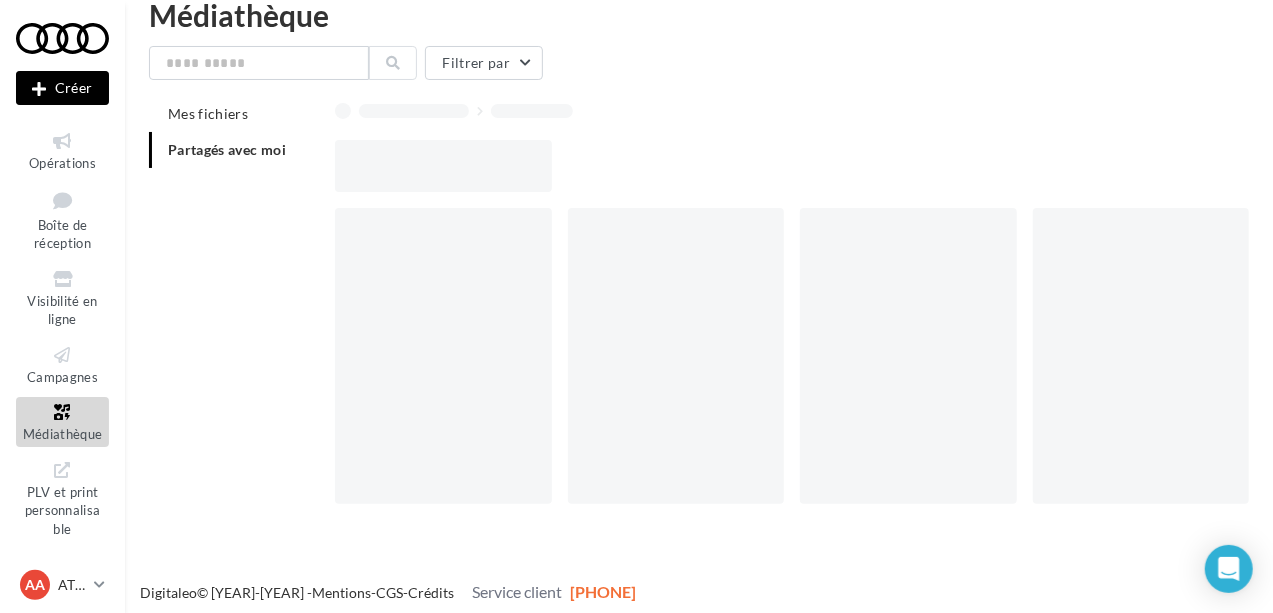 scroll, scrollTop: 0, scrollLeft: 0, axis: both 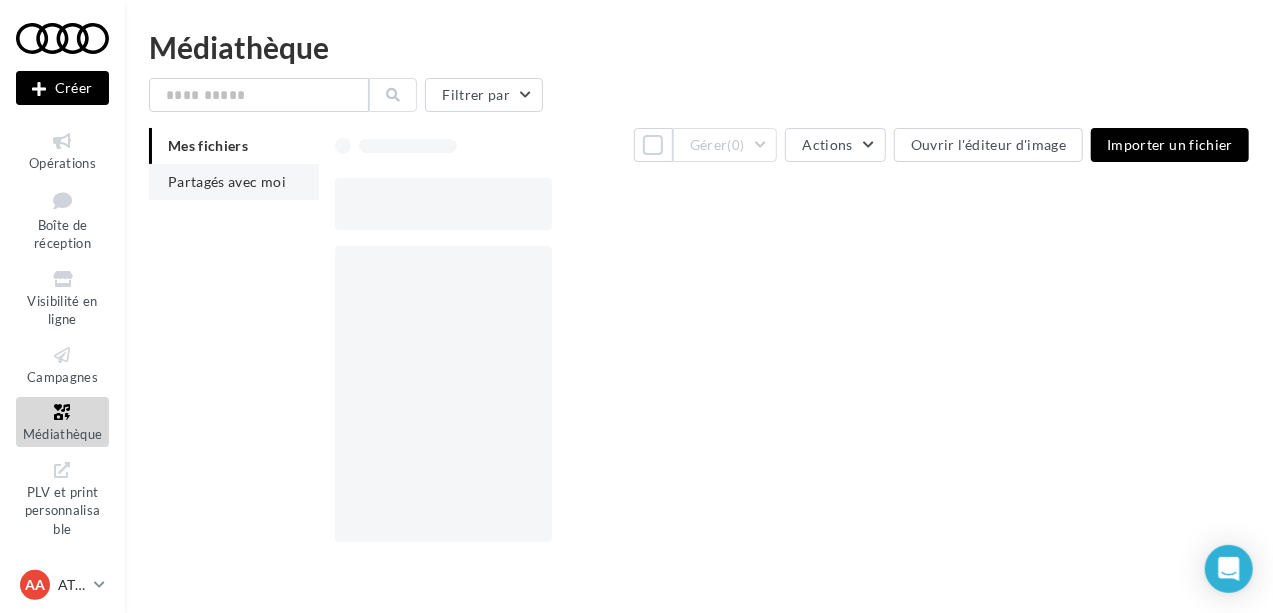 click on "Partagés avec moi" at bounding box center (234, 182) 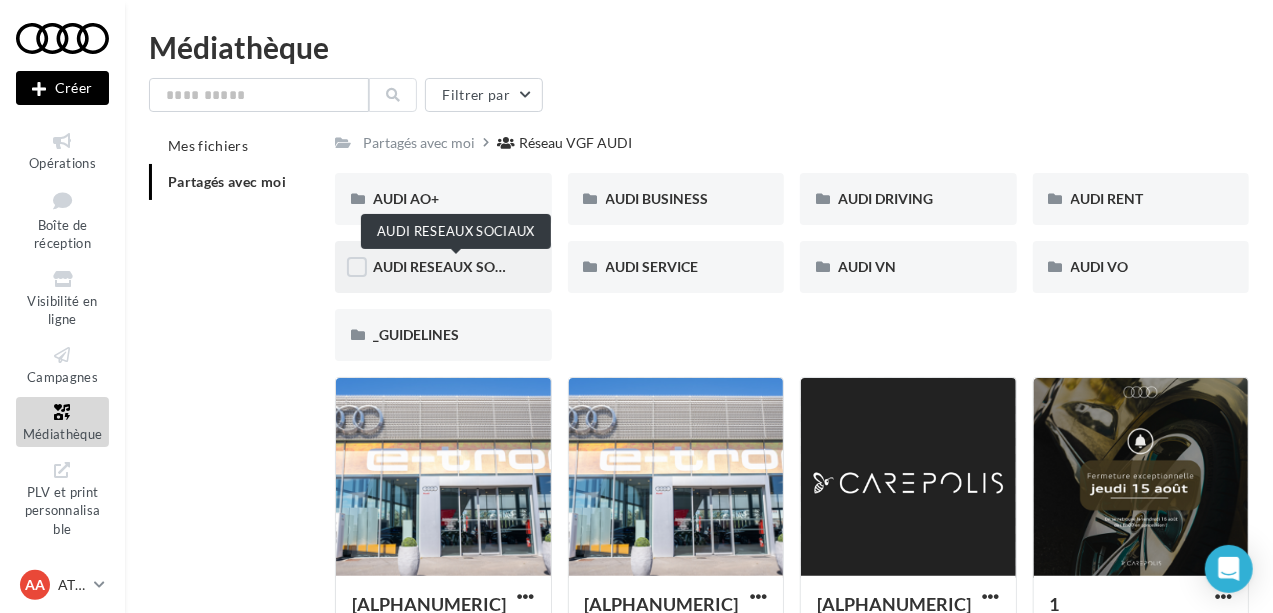 click on "AUDI RESEAUX SOCIAUX" at bounding box center (455, 266) 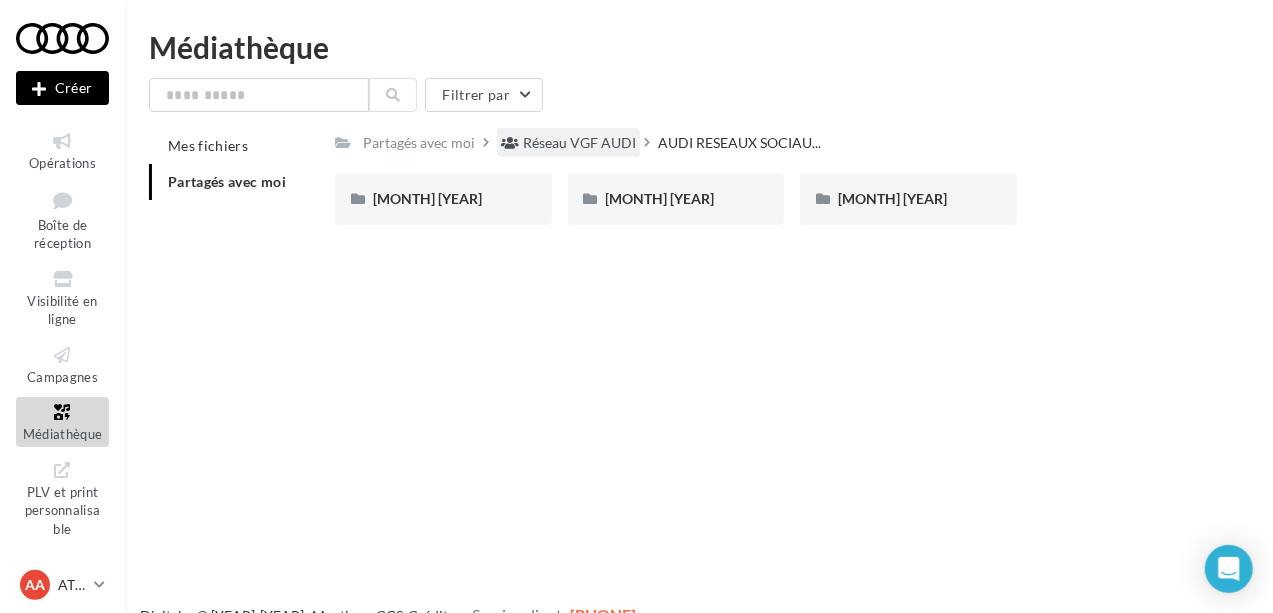 click on "Réseau VGF AUDI" at bounding box center [579, 143] 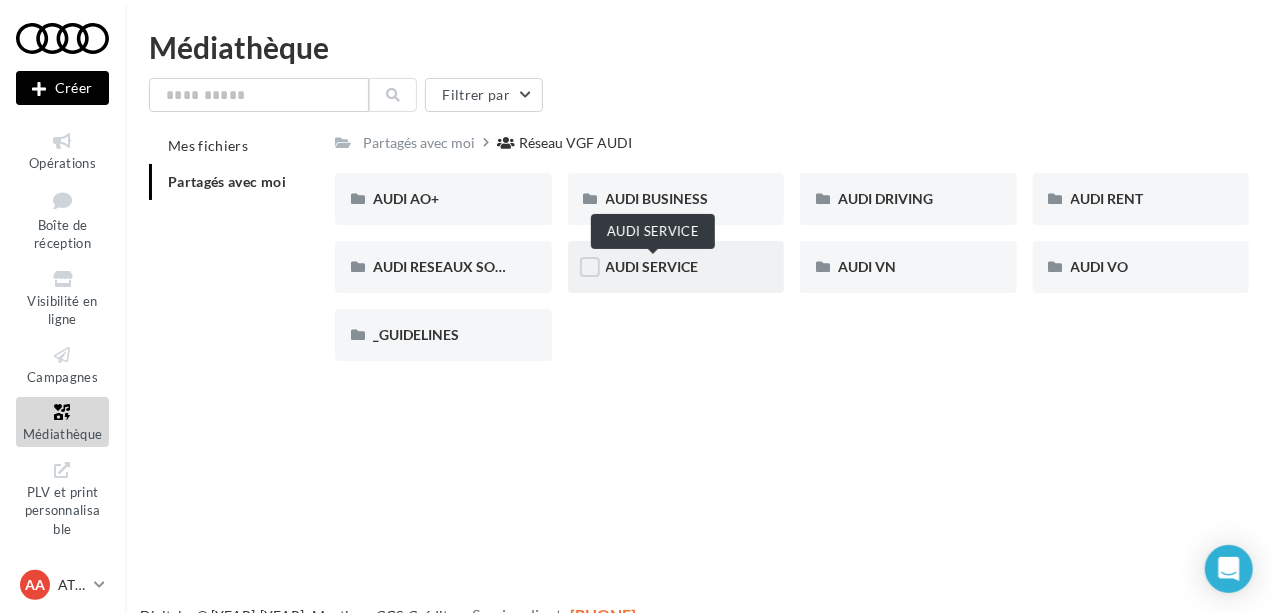 click on "AUDI SERVICE" at bounding box center [652, 266] 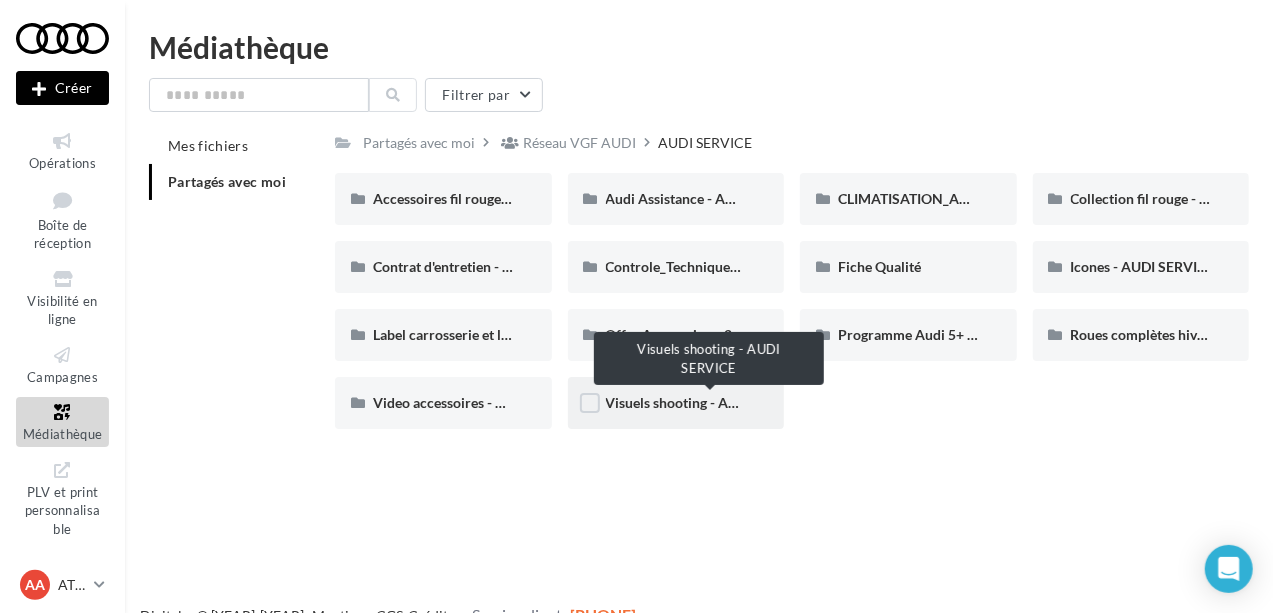 click on "Visuels shooting - AUDI SERVICE" at bounding box center (709, 402) 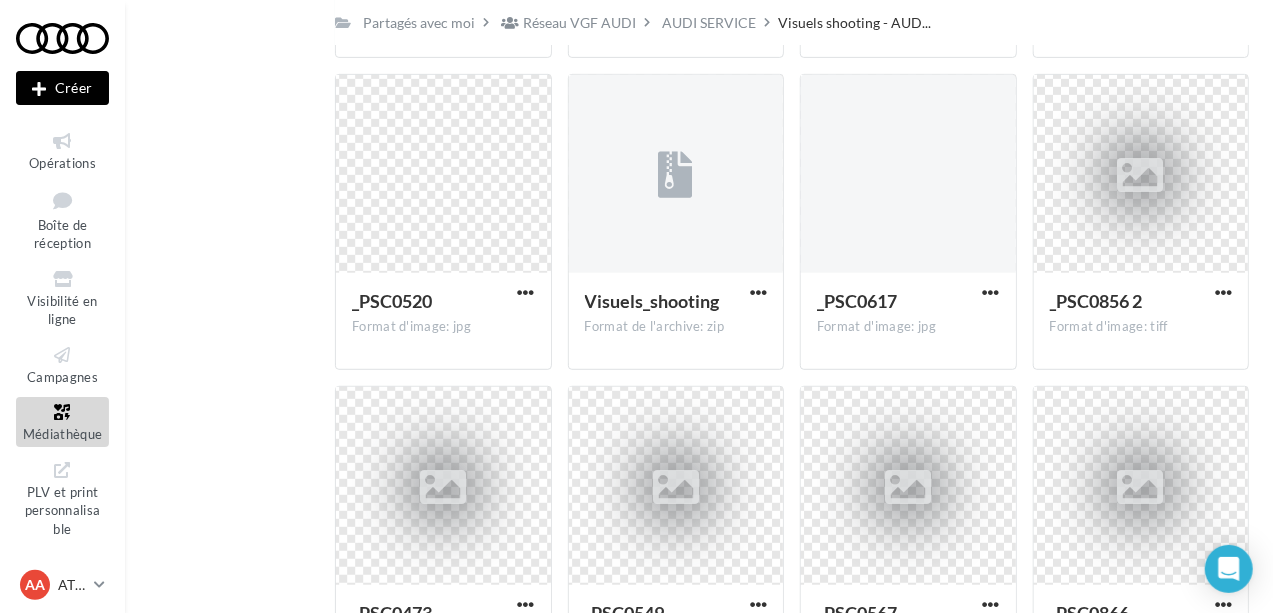 scroll, scrollTop: 165, scrollLeft: 0, axis: vertical 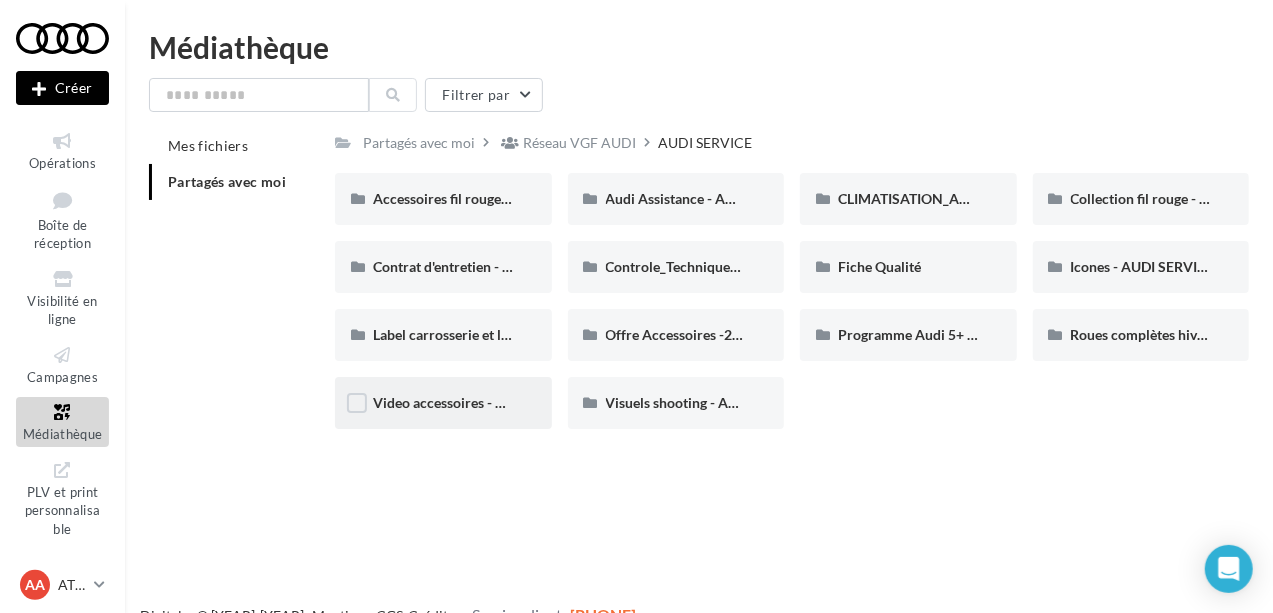 click on "Video accessoires - AUDI SERVICE" at bounding box center (443, 199) 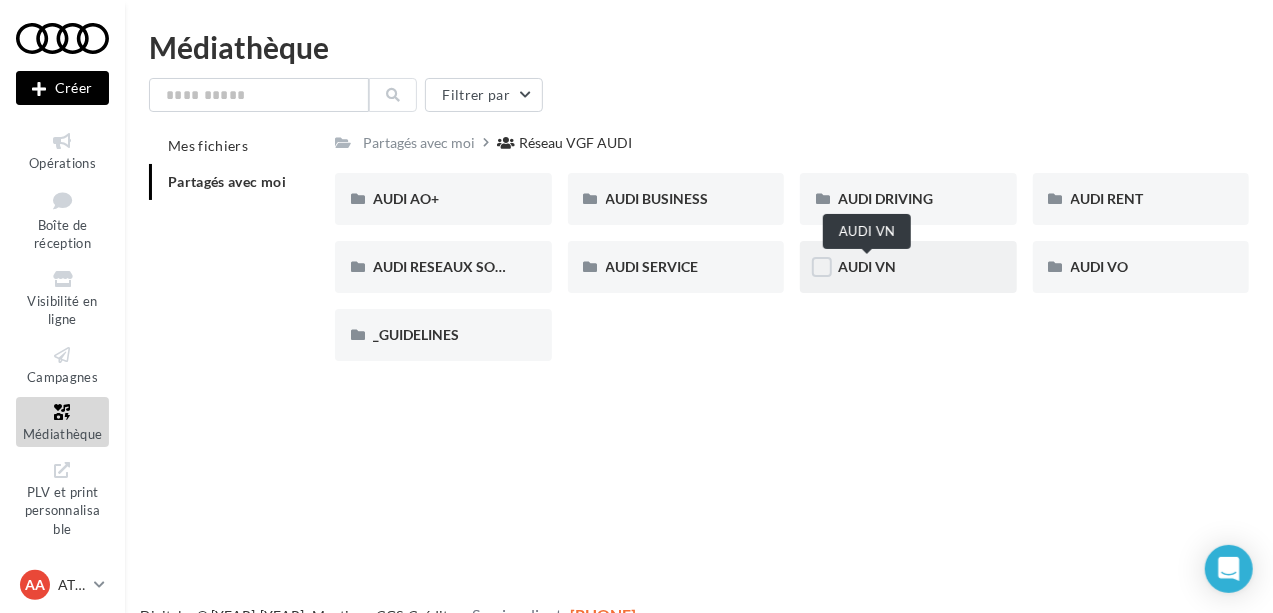 click on "AUDI VN" at bounding box center (867, 266) 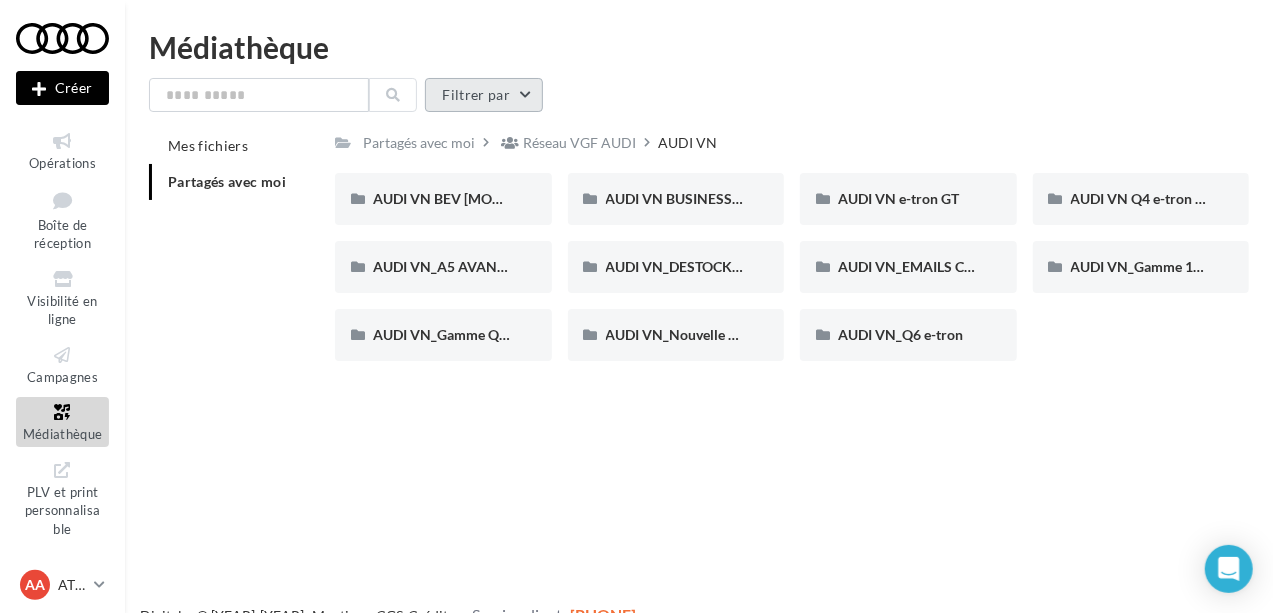 click on "Filtrer par" at bounding box center [484, 95] 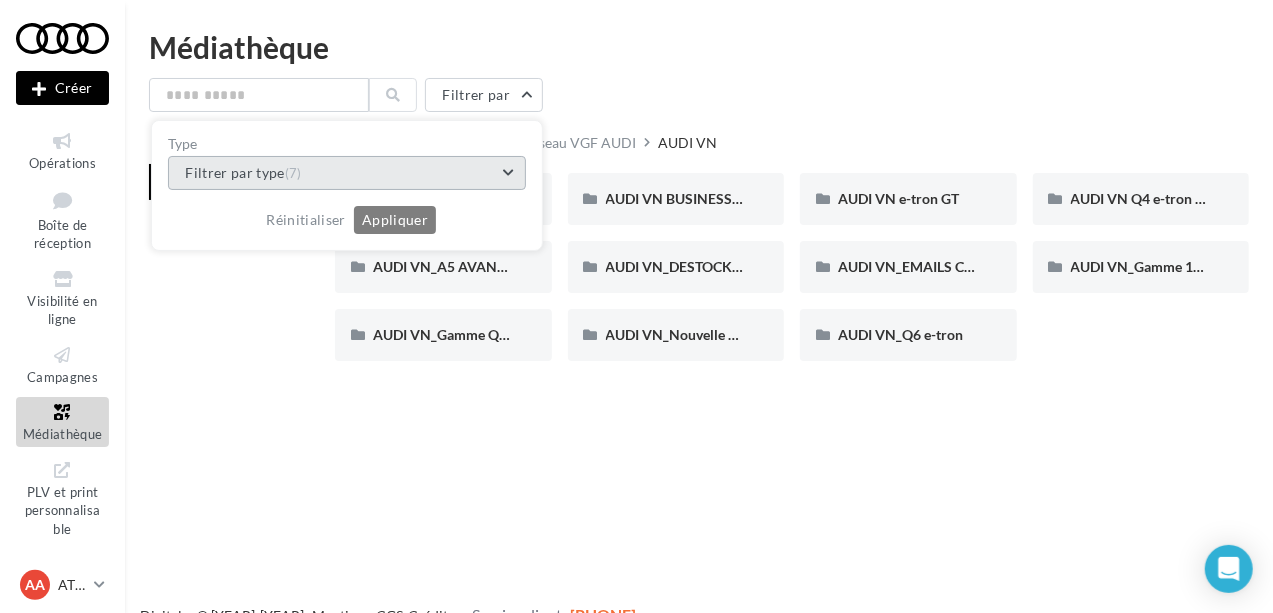 click on "Filtrer par type  (7)" at bounding box center (347, 173) 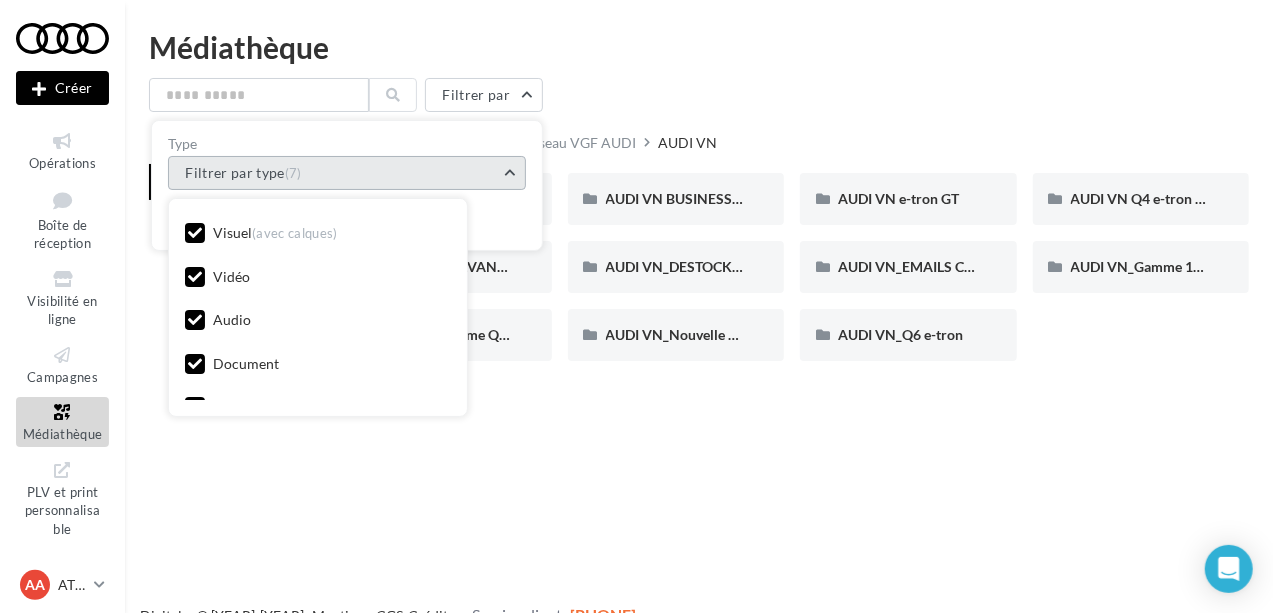 scroll, scrollTop: 0, scrollLeft: 0, axis: both 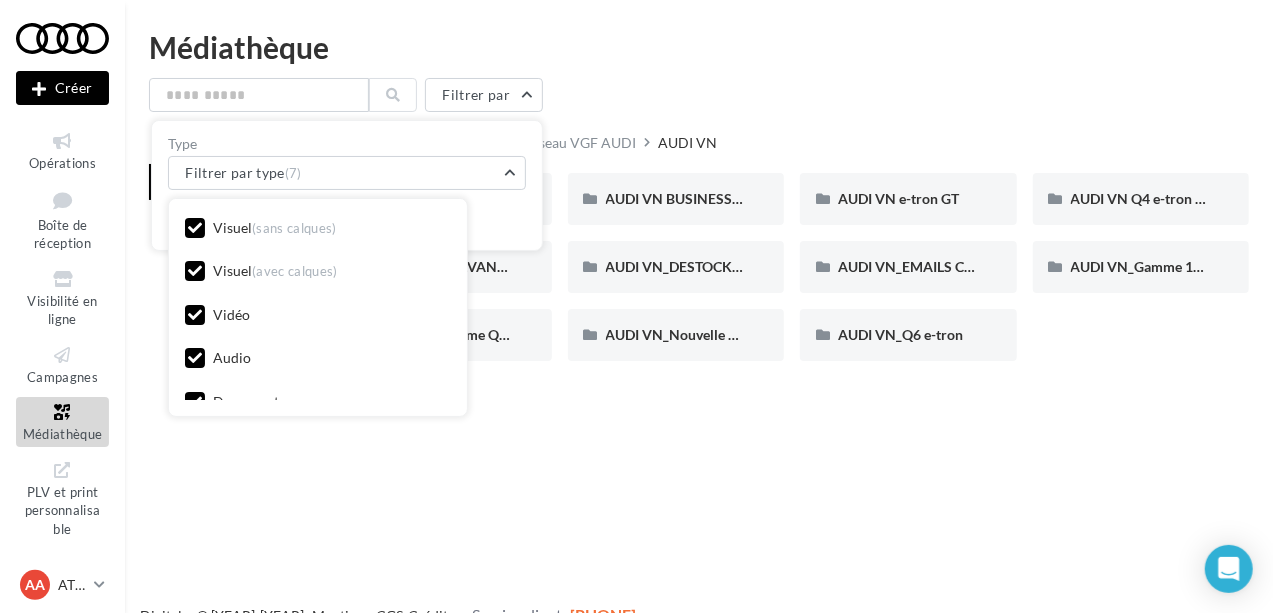 click on "Nouvelle campagne
Créer
Opérations
Boîte de réception
Visibilité en ligne
Campagnes
Médiathèque" at bounding box center (636, 338) 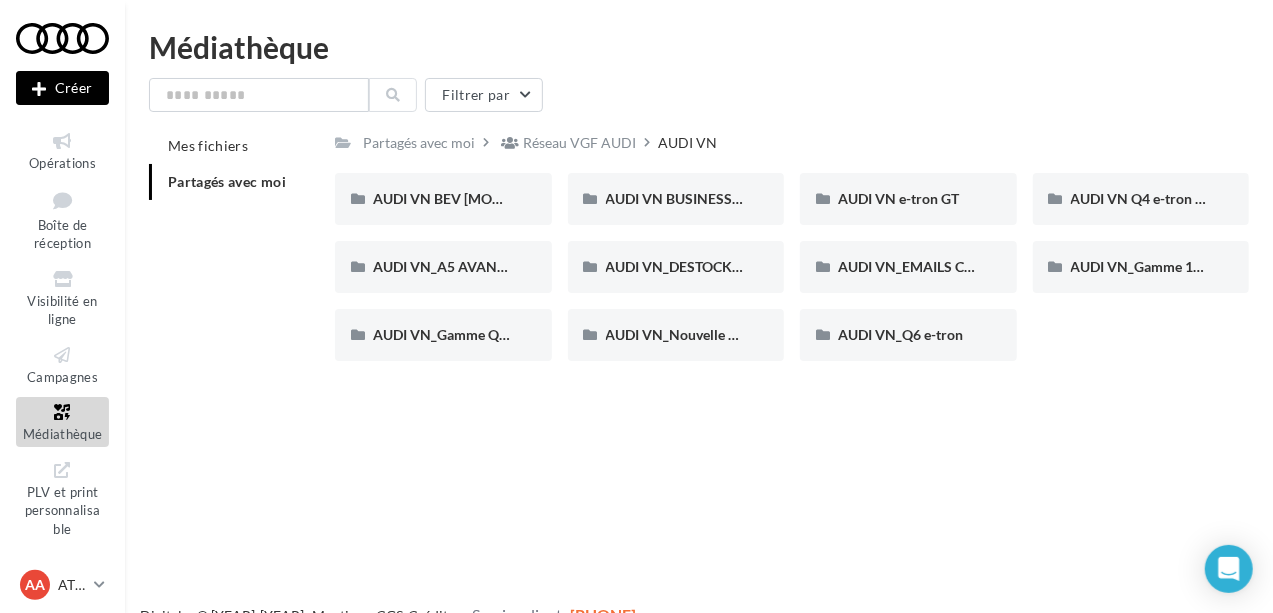 click on "Nouvelle campagne
Créer
Opérations
Boîte de réception
Visibilité en ligne
Campagnes
Médiathèque" at bounding box center (636, 338) 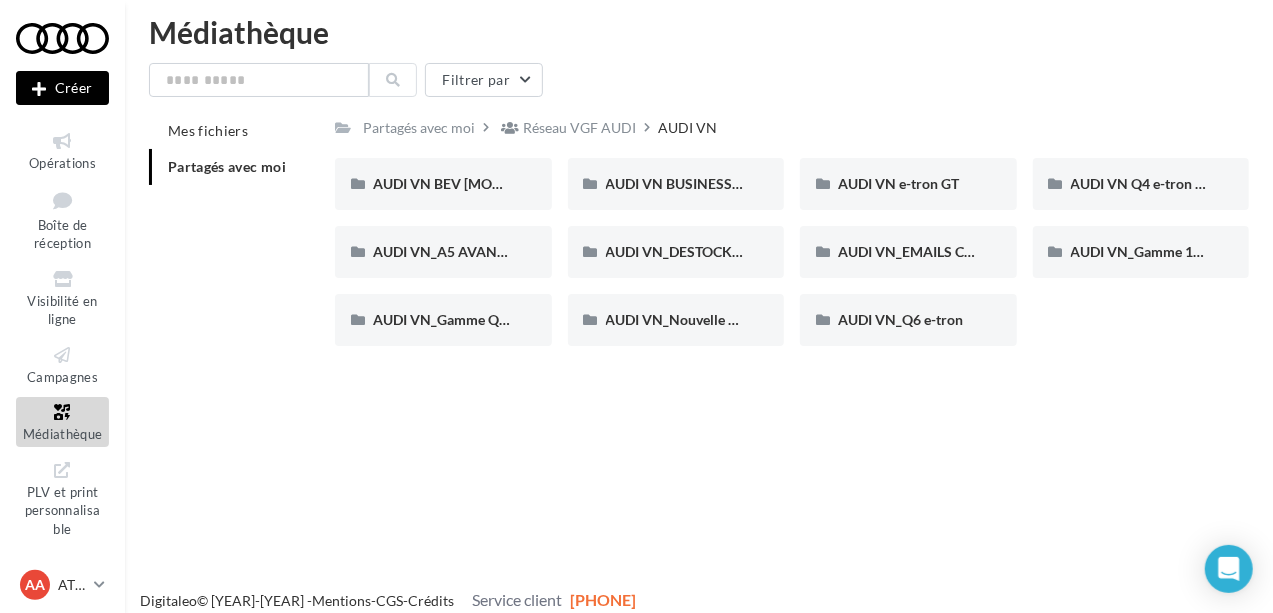 scroll, scrollTop: 0, scrollLeft: 0, axis: both 